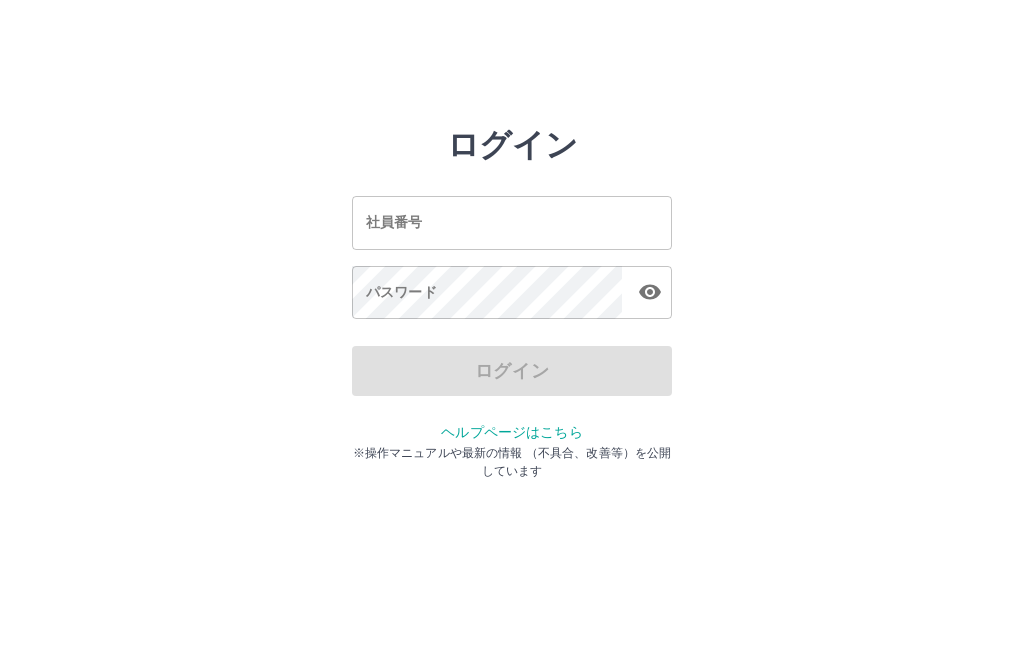 scroll, scrollTop: 0, scrollLeft: 0, axis: both 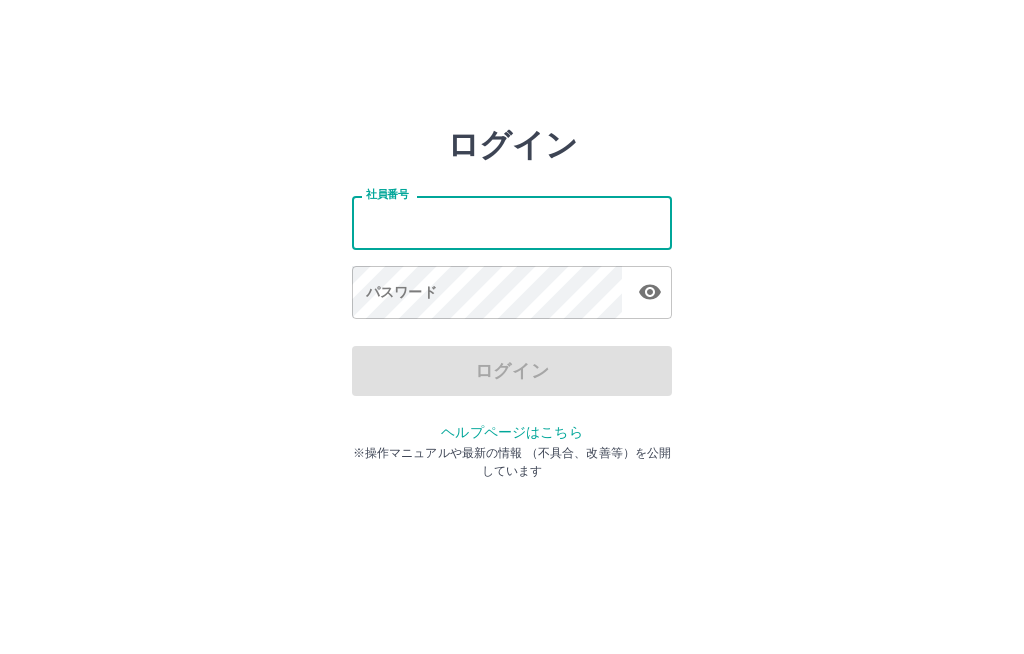 click on "社員番号" at bounding box center [512, 222] 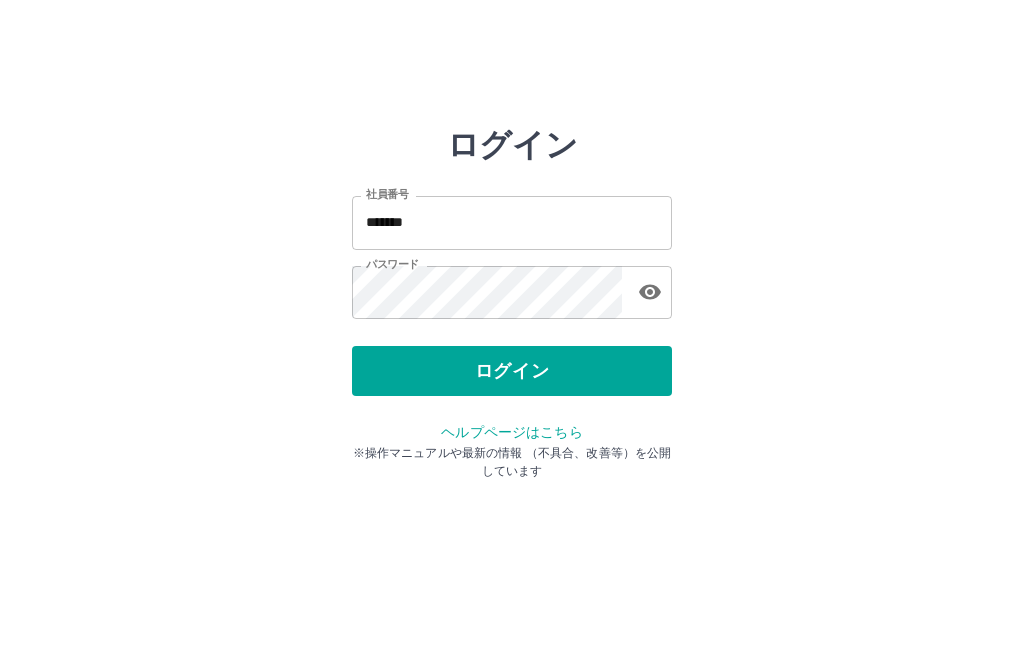 click on "ログイン" at bounding box center [512, 371] 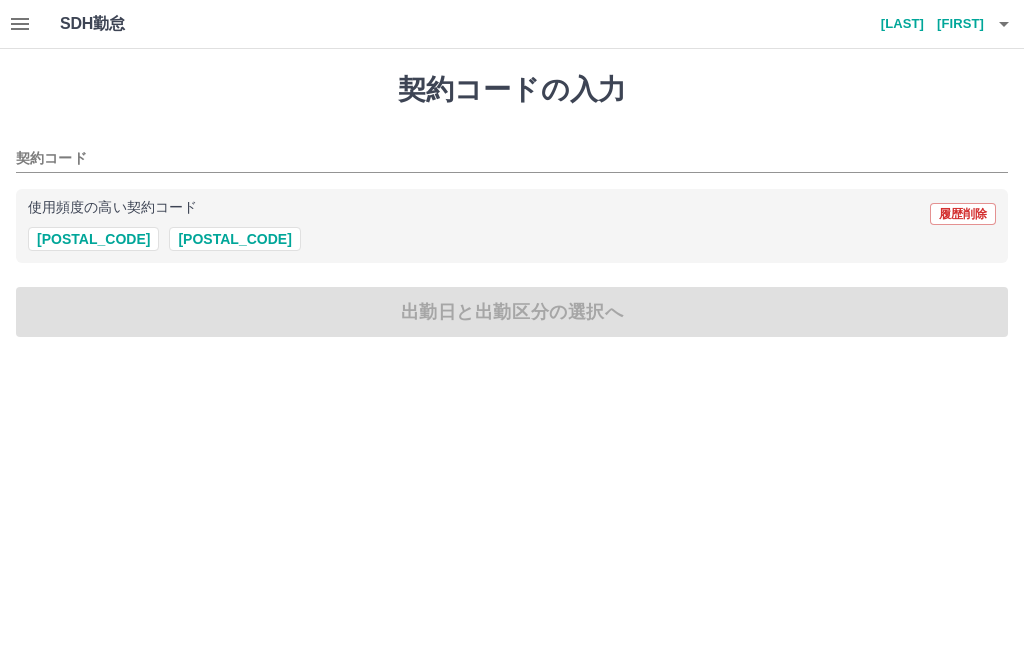 scroll, scrollTop: 0, scrollLeft: 0, axis: both 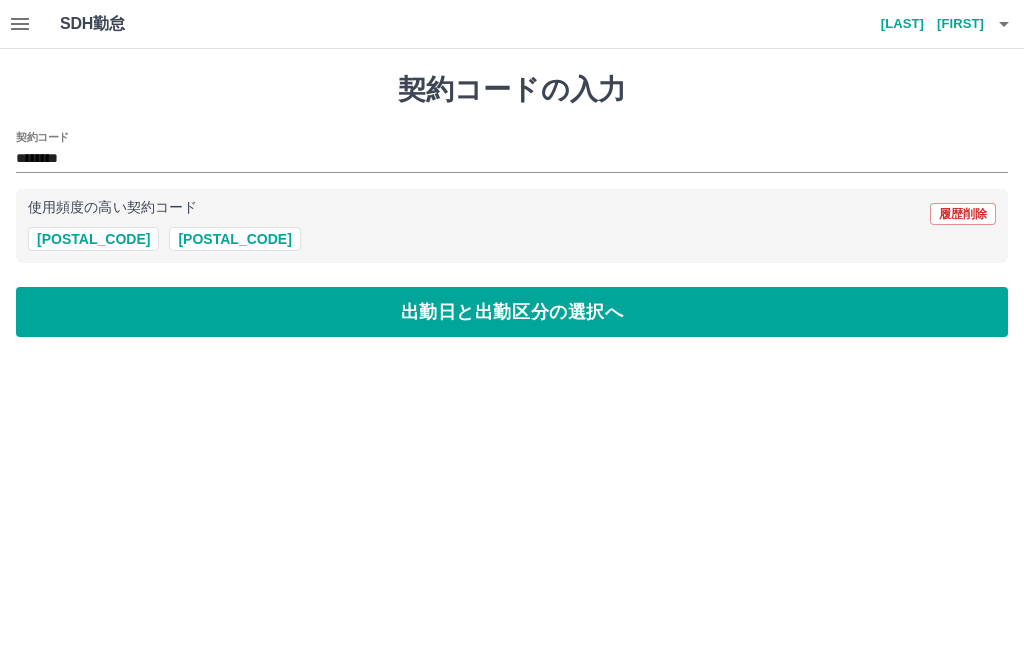 click on "********" at bounding box center [497, 159] 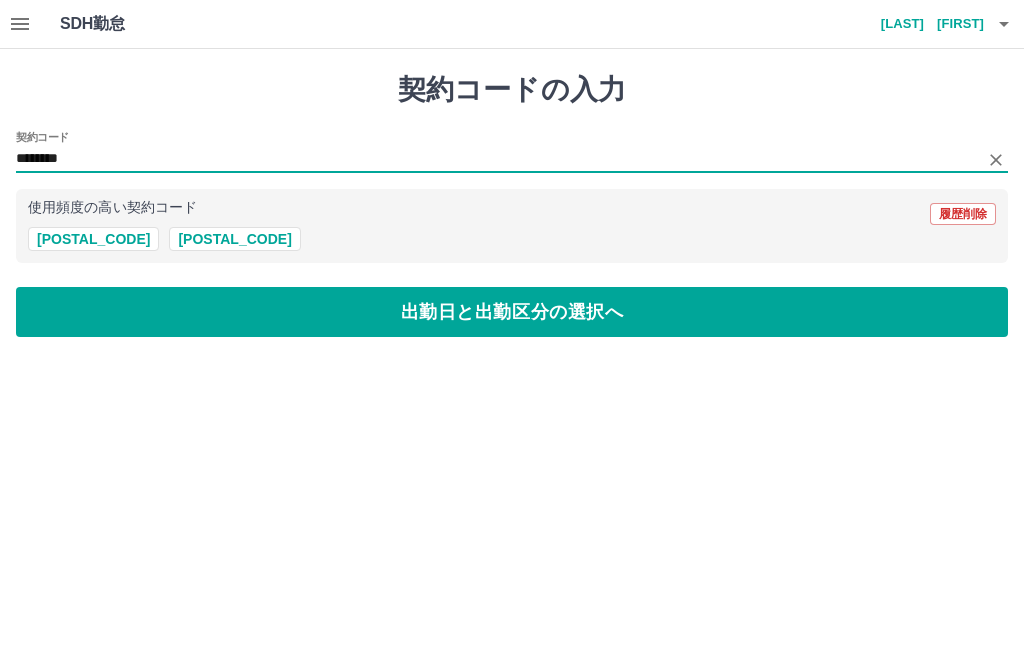 click on "42720007" at bounding box center [234, 239] 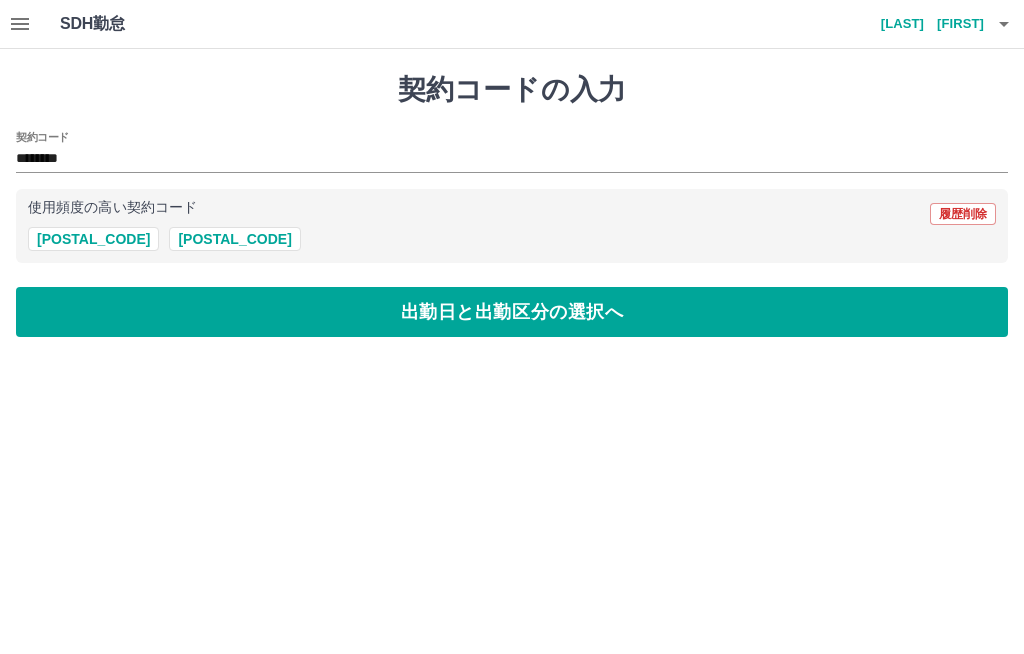click on "出勤日と出勤区分の選択へ" at bounding box center (512, 312) 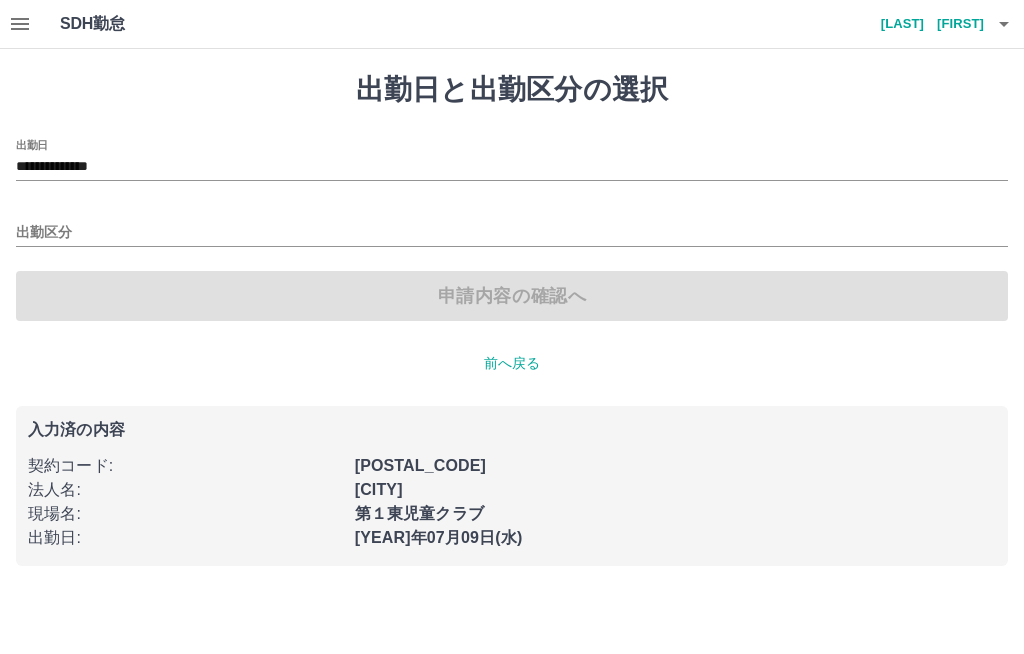click on "**********" at bounding box center [512, 167] 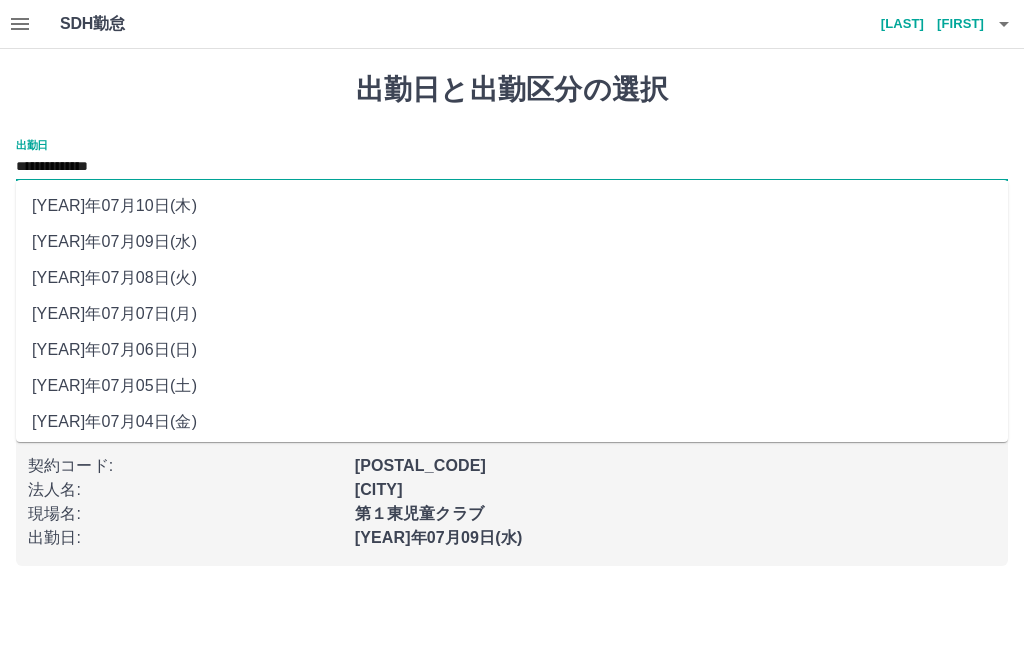 click on "2025年07月08日(火)" at bounding box center [512, 278] 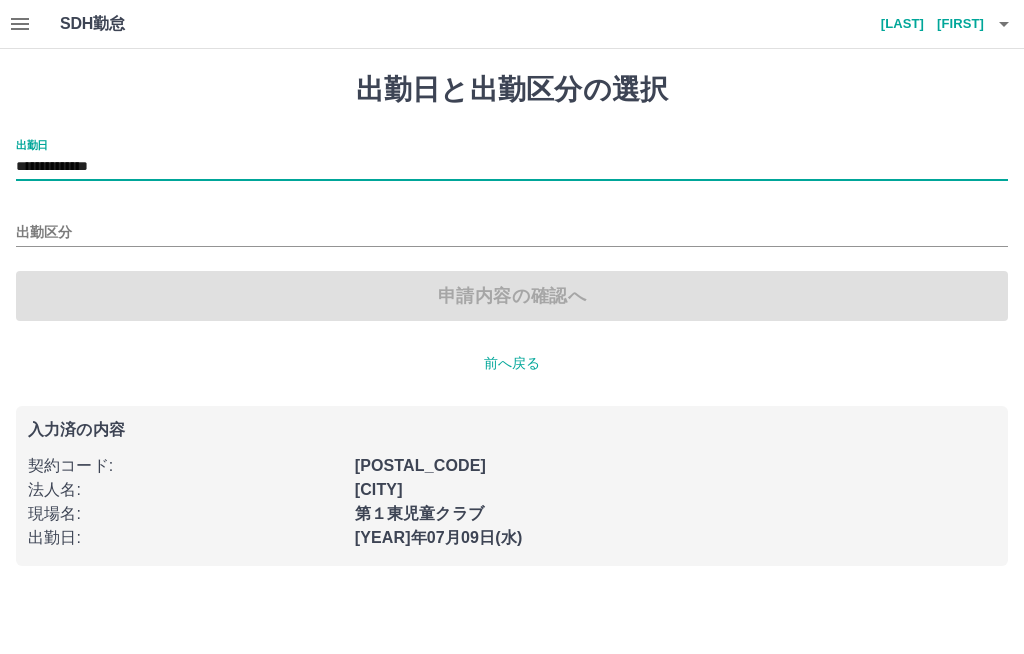 click on "出勤区分" at bounding box center [512, 233] 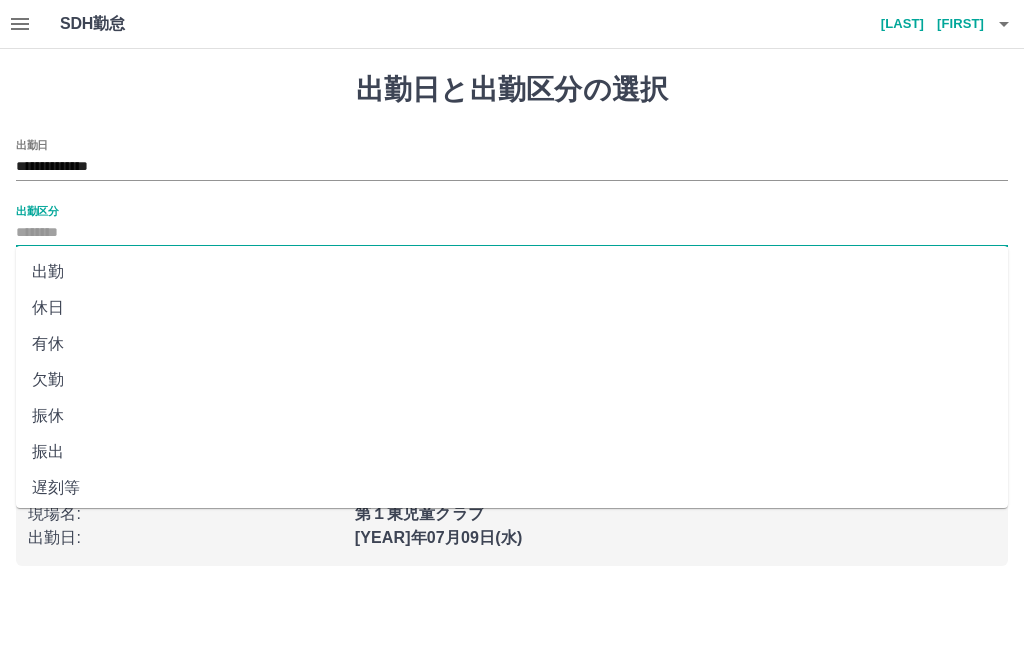 click on "出勤" at bounding box center (512, 272) 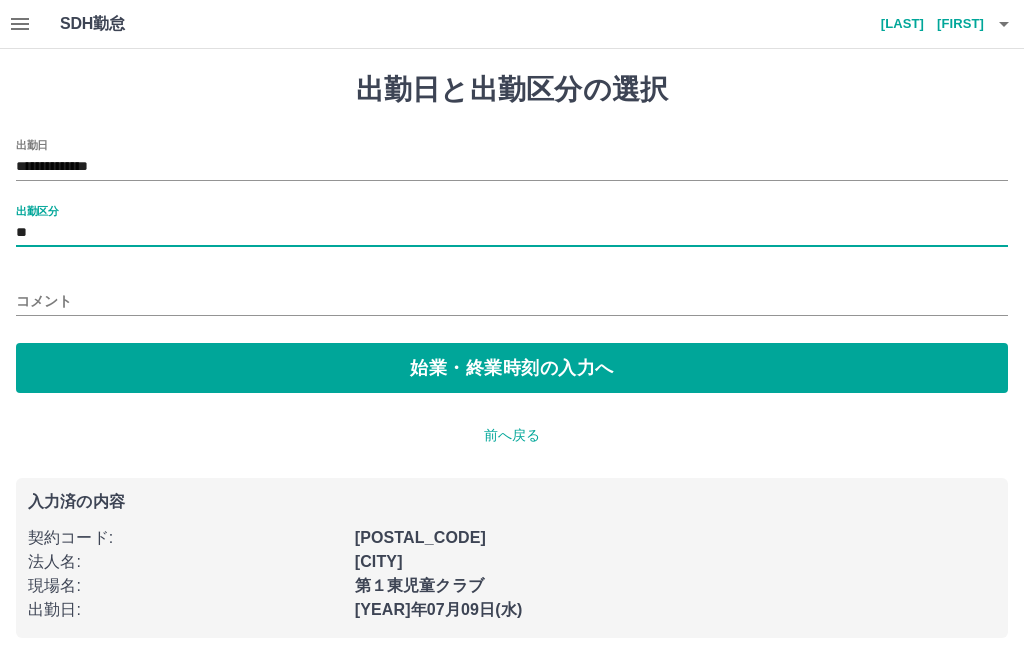 click on "始業・終業時刻の入力へ" at bounding box center (512, 368) 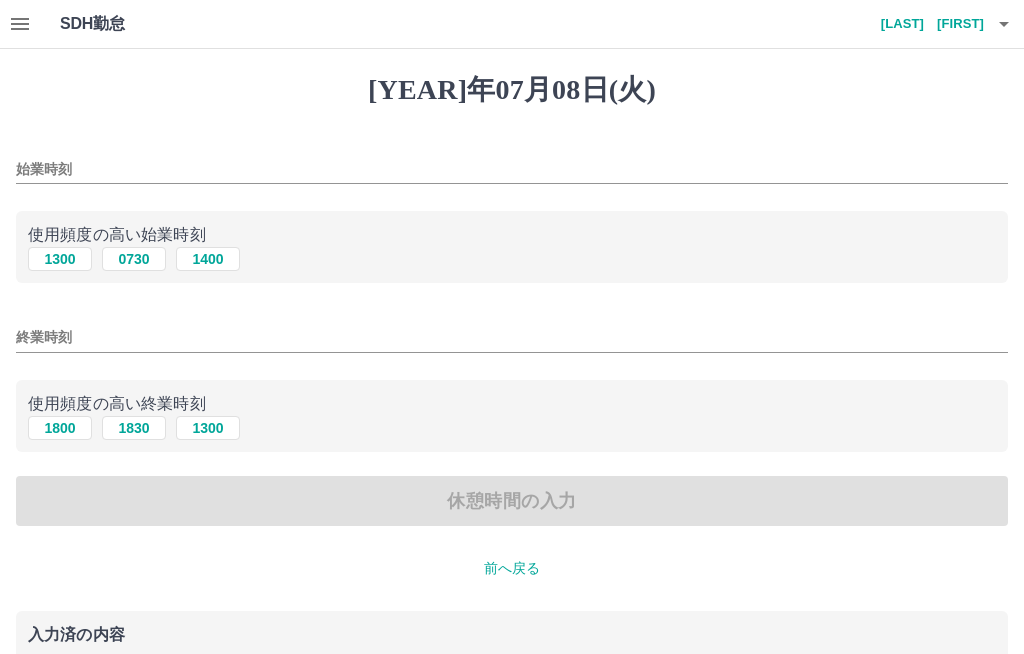 click on "1300" at bounding box center [60, 259] 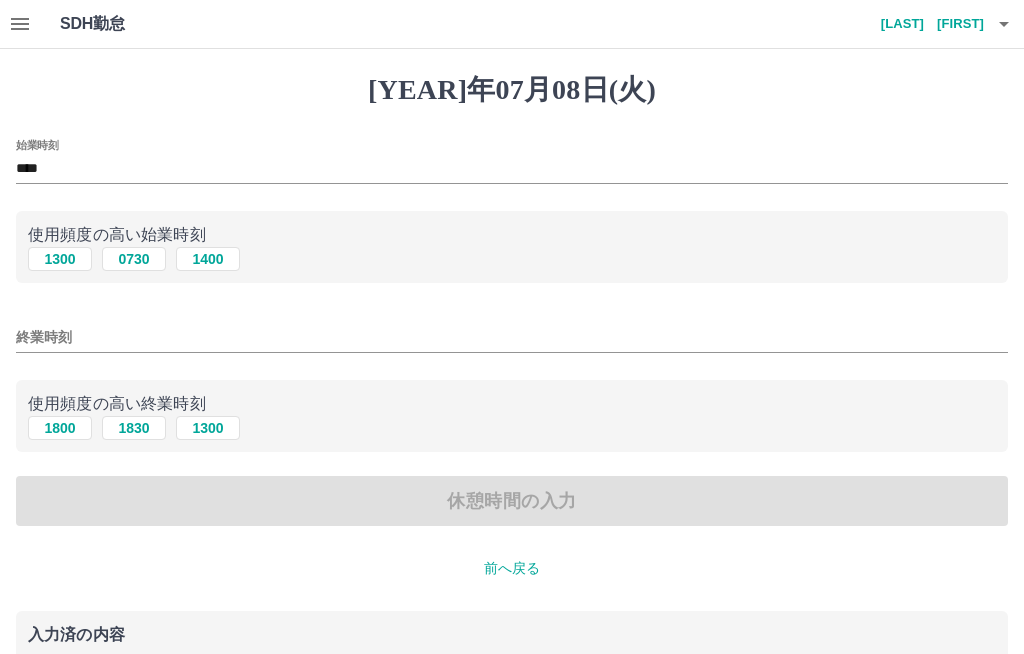 click on "終業時刻" at bounding box center (512, 337) 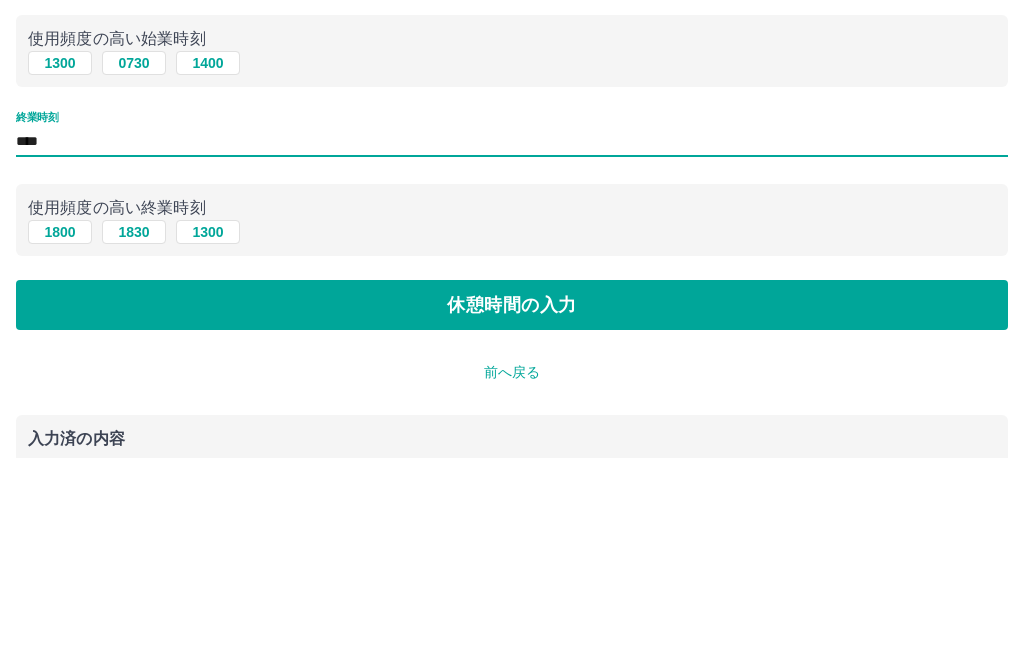 scroll, scrollTop: 15, scrollLeft: 0, axis: vertical 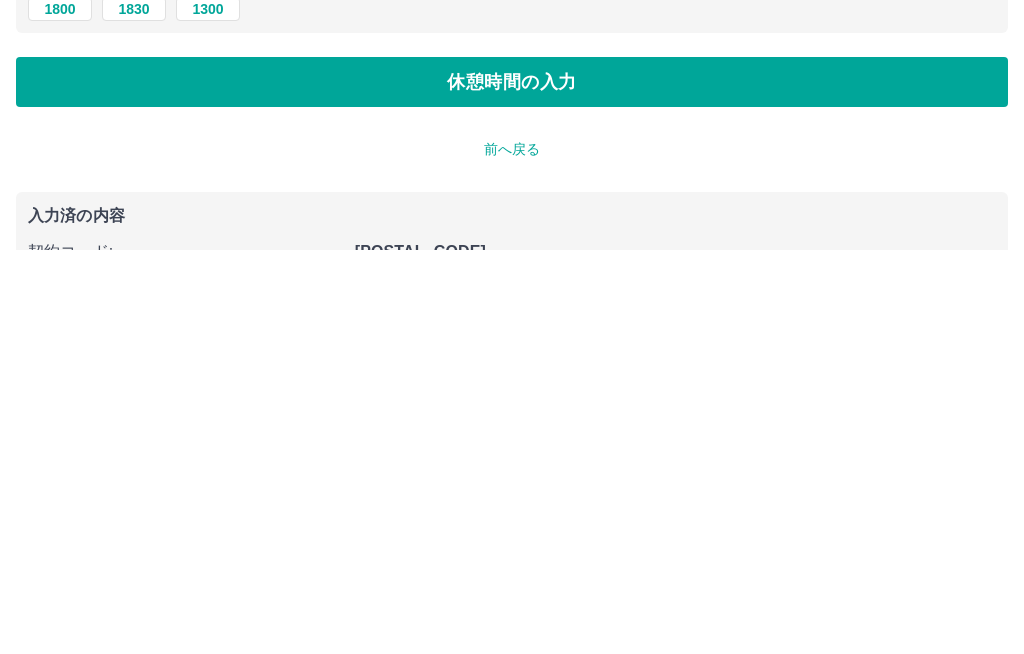 type on "****" 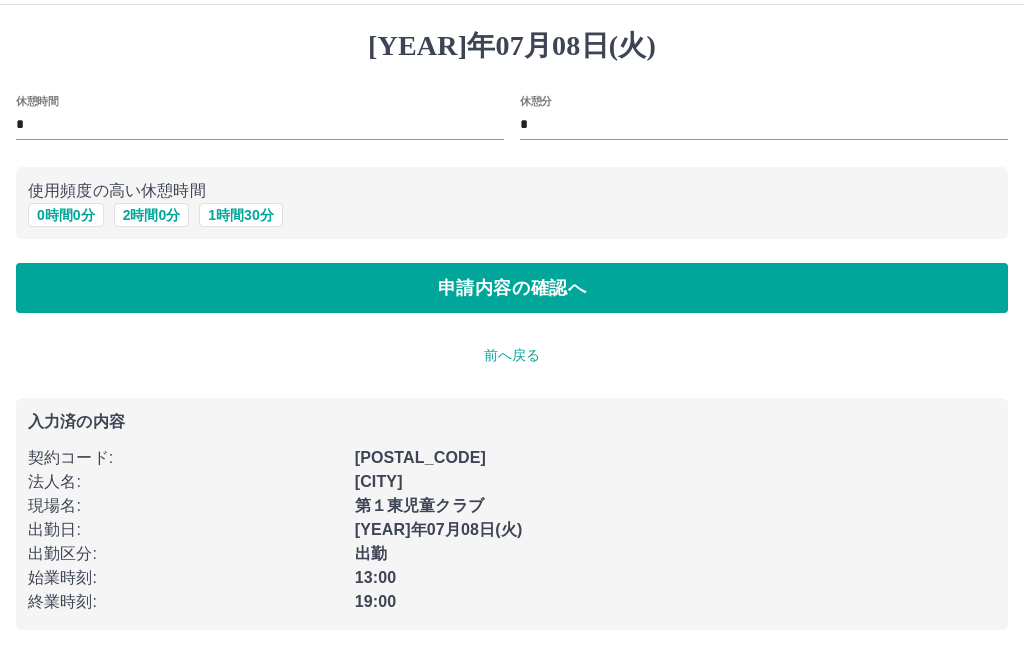 scroll, scrollTop: 45, scrollLeft: 0, axis: vertical 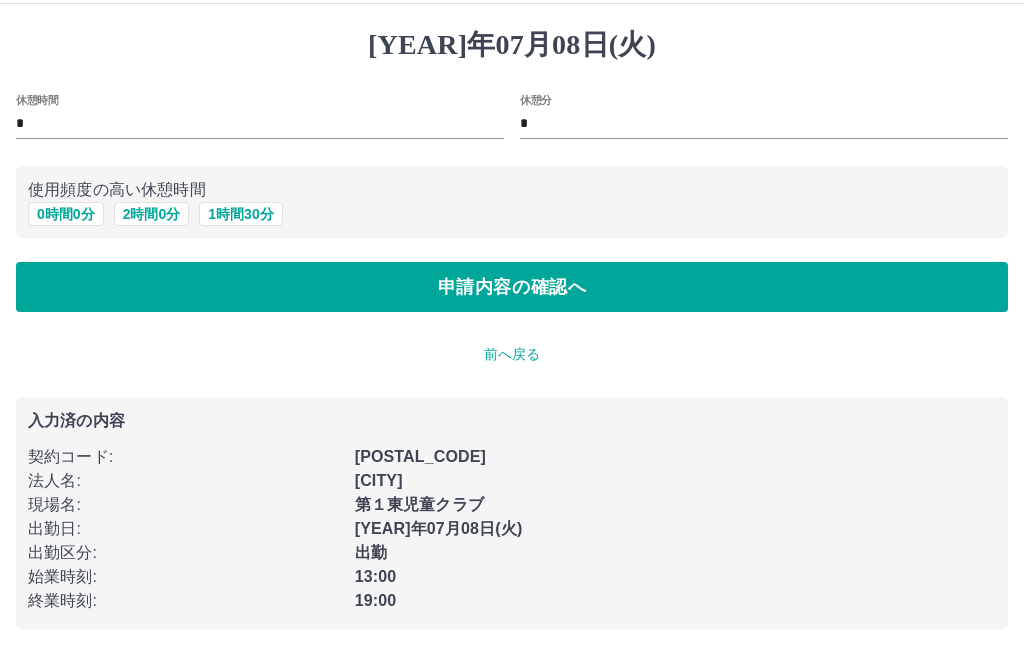 click on "申請内容の確認へ" at bounding box center (512, 288) 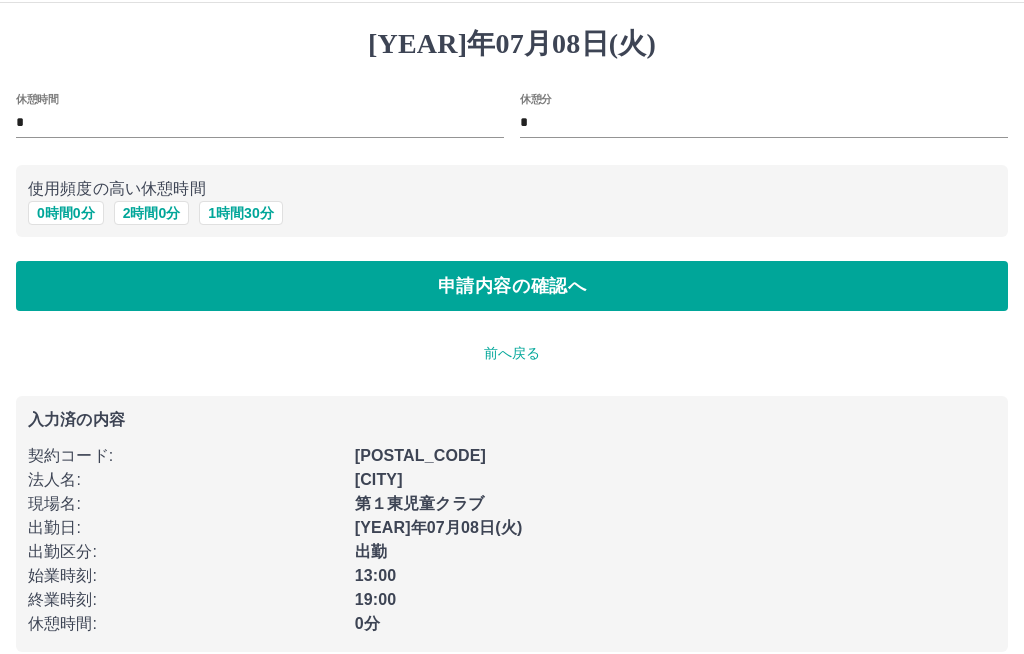 scroll, scrollTop: 46, scrollLeft: 0, axis: vertical 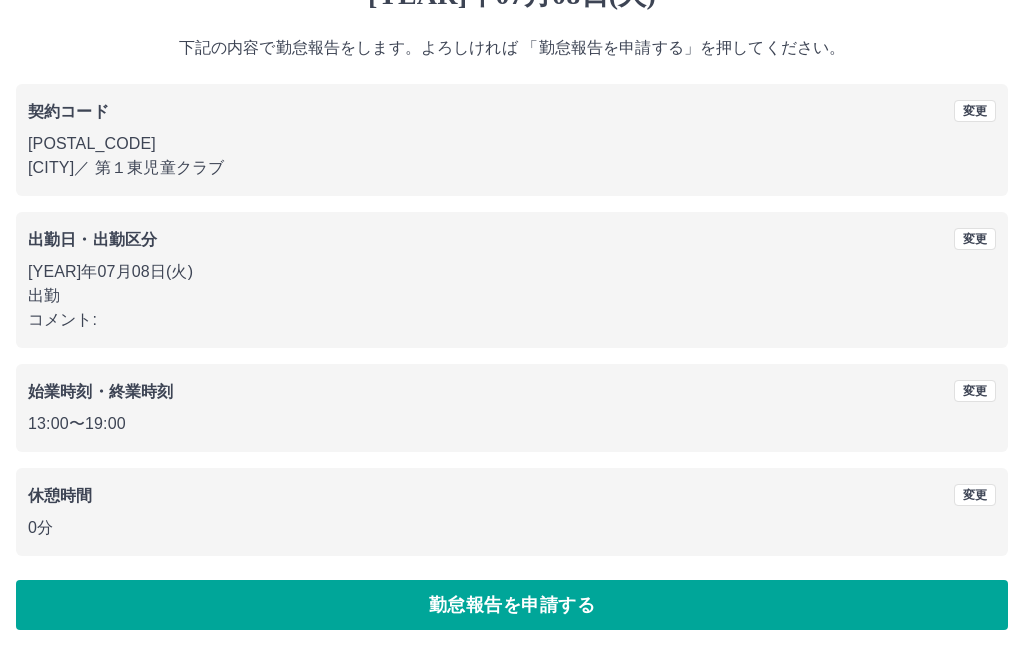 click on "勤怠報告を申請する" at bounding box center [512, 606] 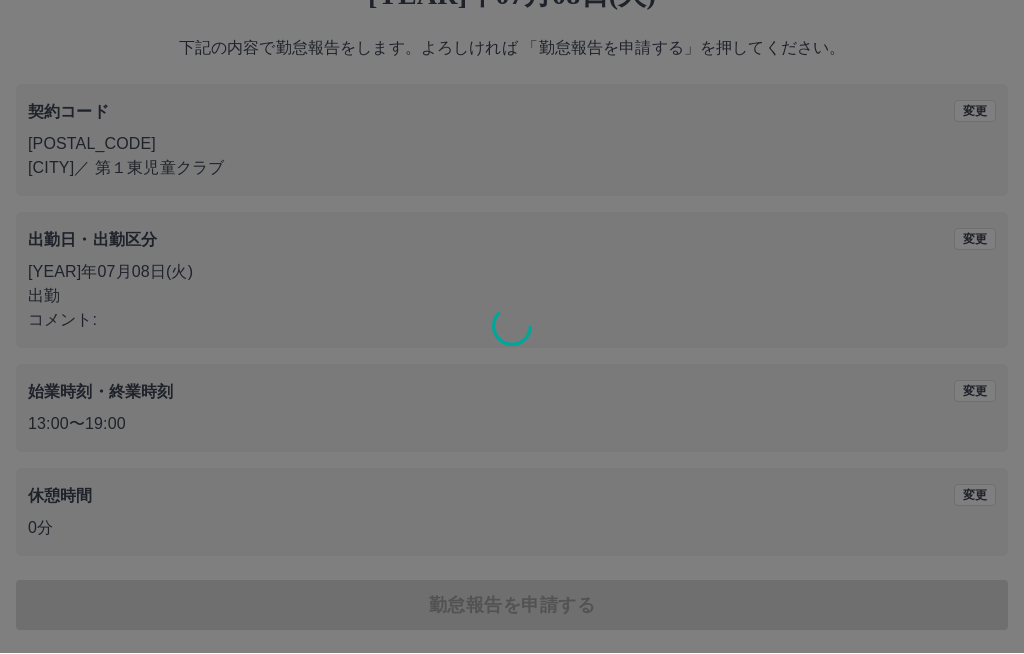 scroll, scrollTop: 0, scrollLeft: 0, axis: both 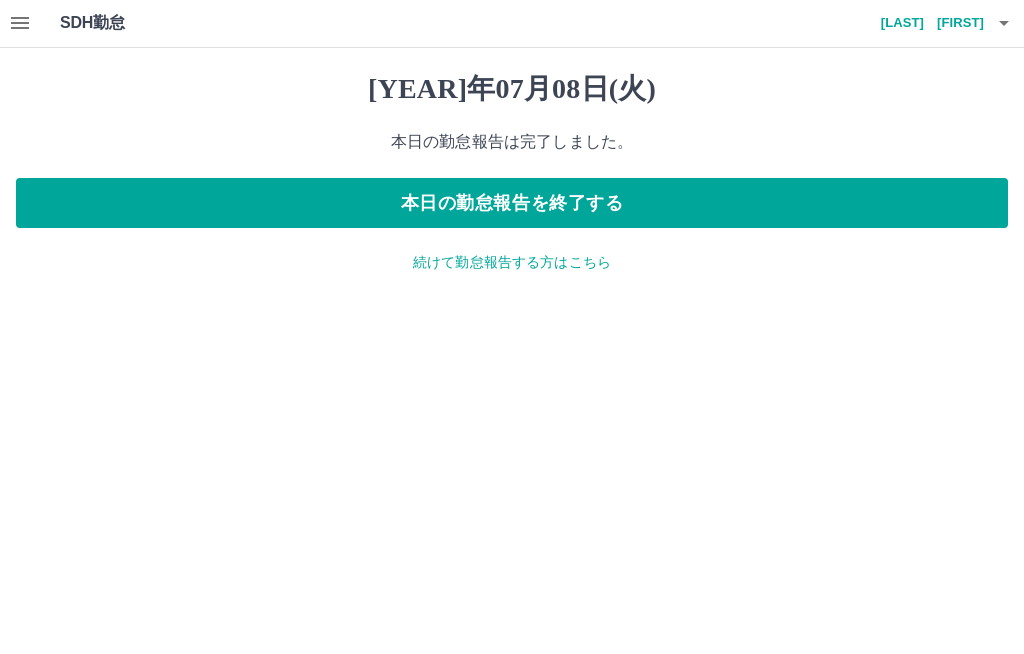 click at bounding box center (1004, 24) 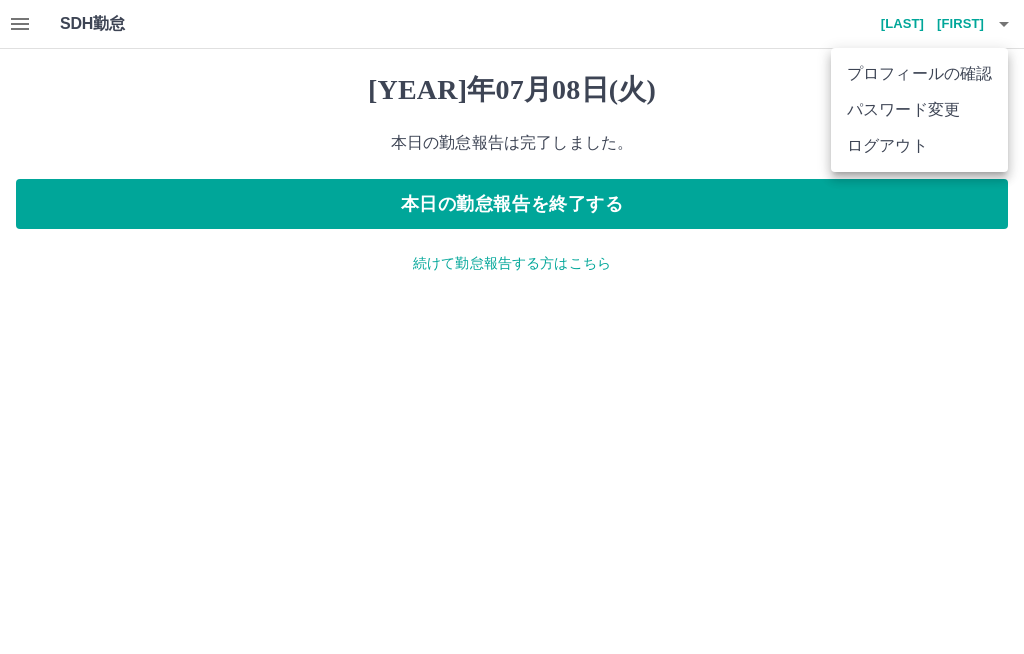 click on "ログアウト" at bounding box center (919, 146) 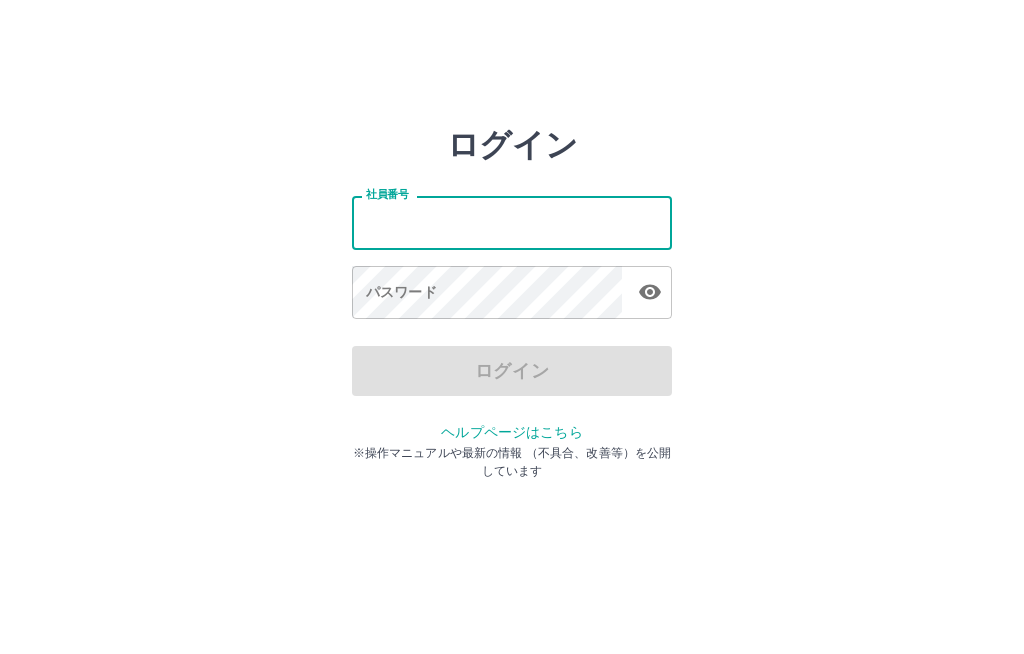 scroll, scrollTop: 0, scrollLeft: 0, axis: both 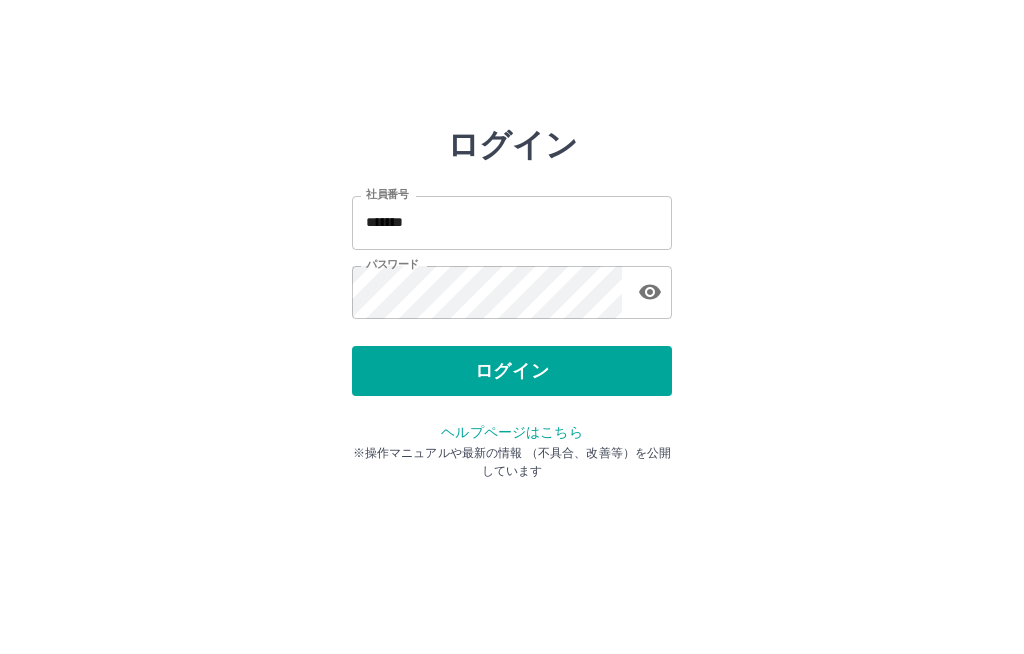 click on "ログイン" at bounding box center (512, 371) 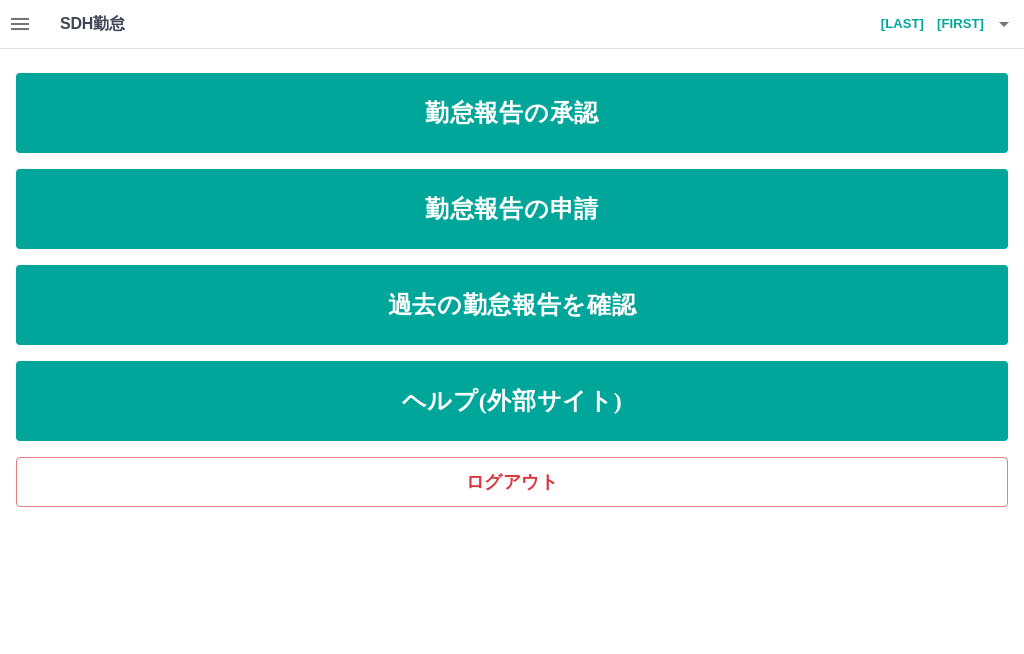 scroll, scrollTop: 0, scrollLeft: 0, axis: both 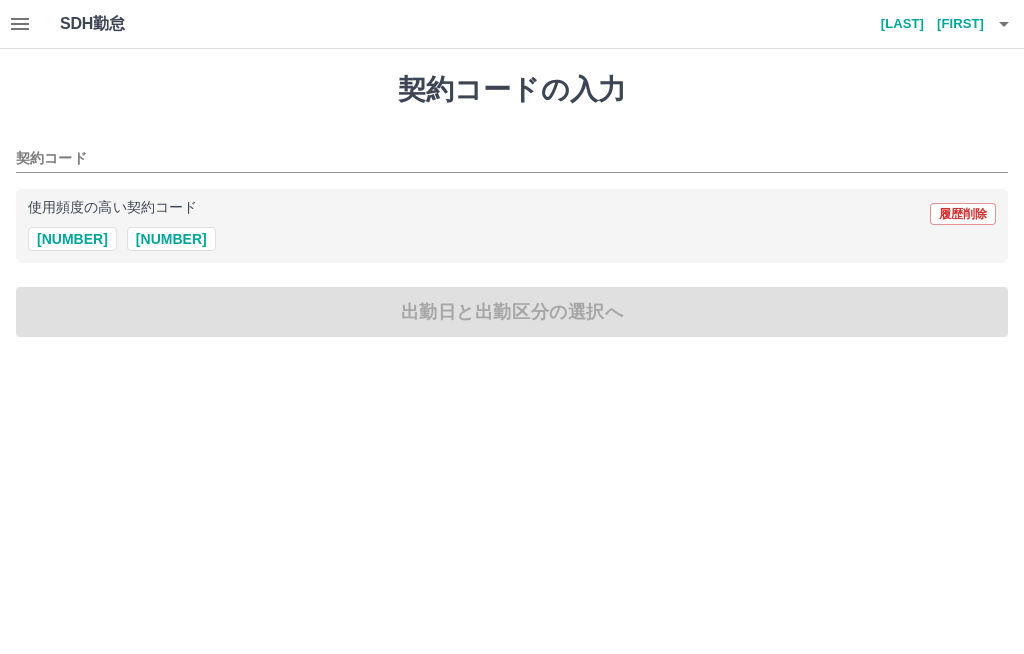 click on "42720007" at bounding box center [171, 239] 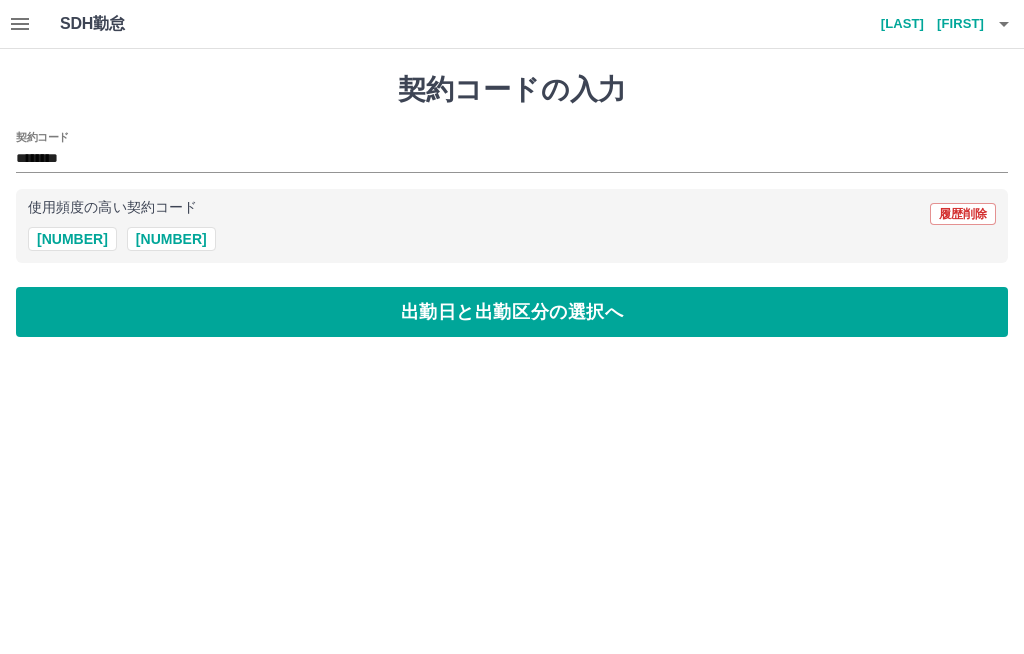 click on "出勤日と出勤区分の選択へ" at bounding box center [512, 312] 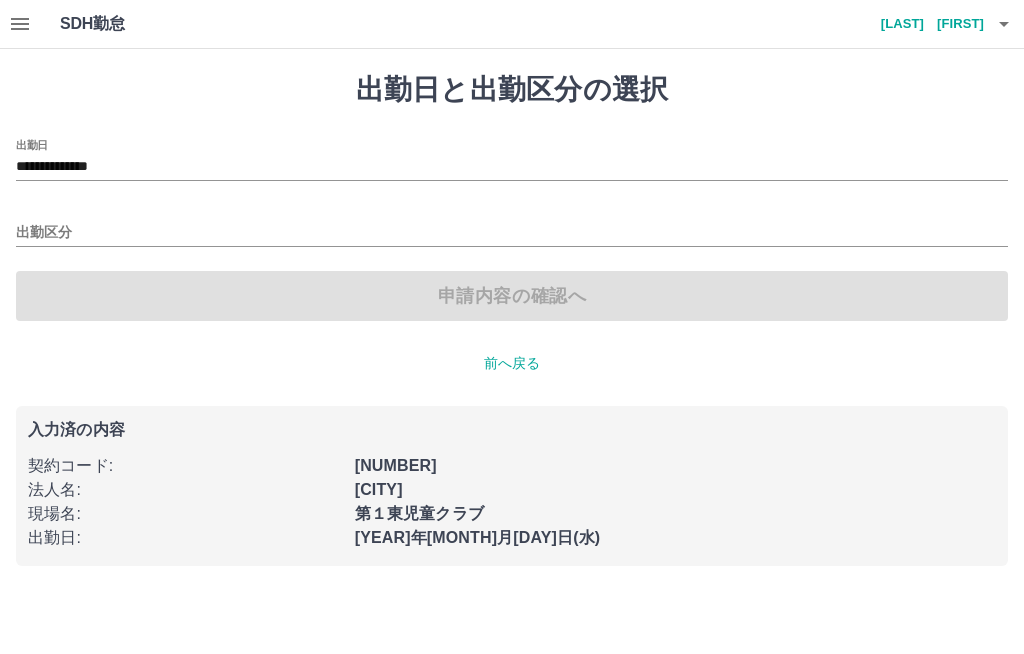click on "出勤区分" at bounding box center [512, 233] 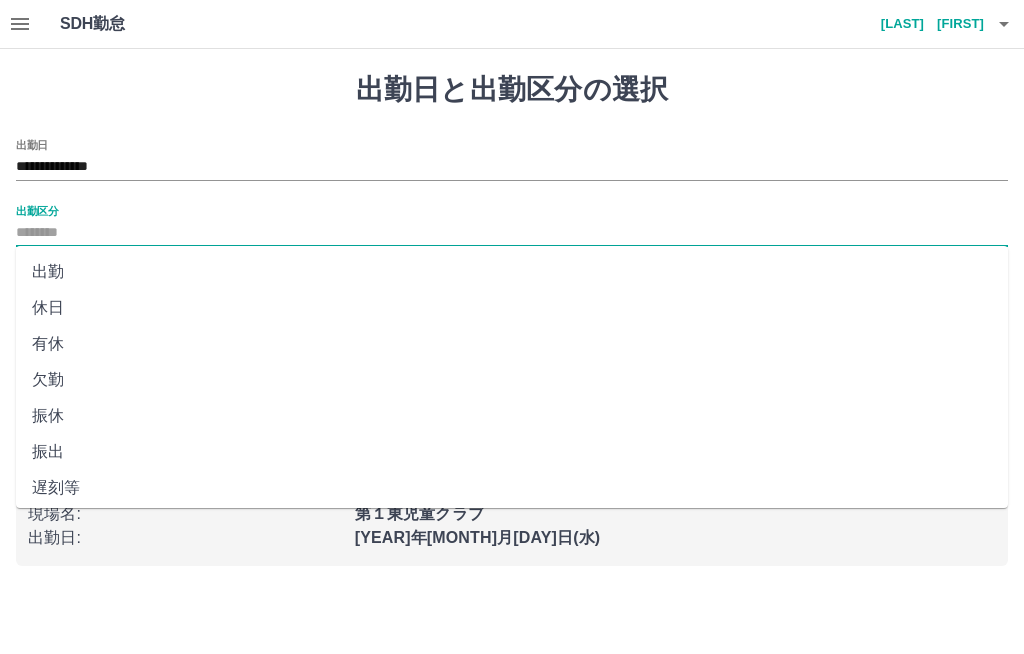click on "出勤" at bounding box center (512, 272) 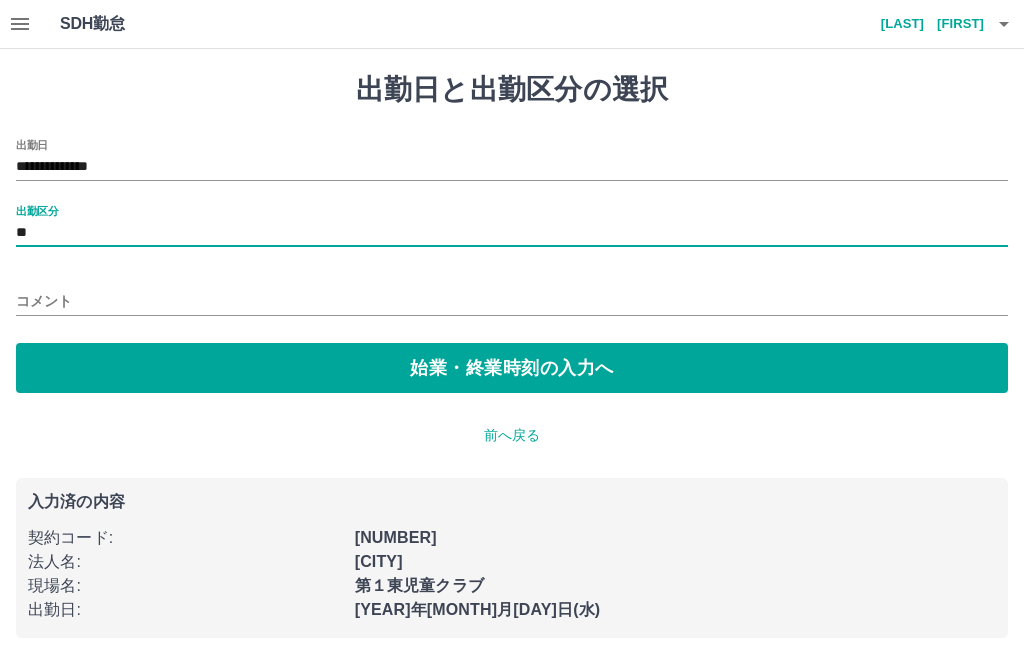 click on "始業・終業時刻の入力へ" at bounding box center (512, 368) 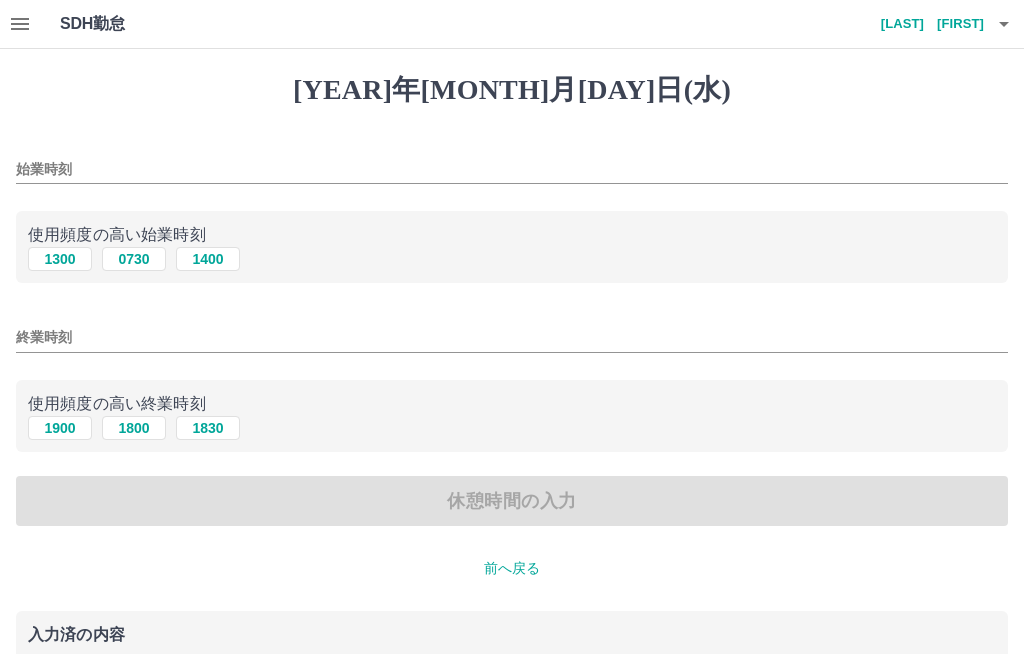 click on "1300" at bounding box center (60, 259) 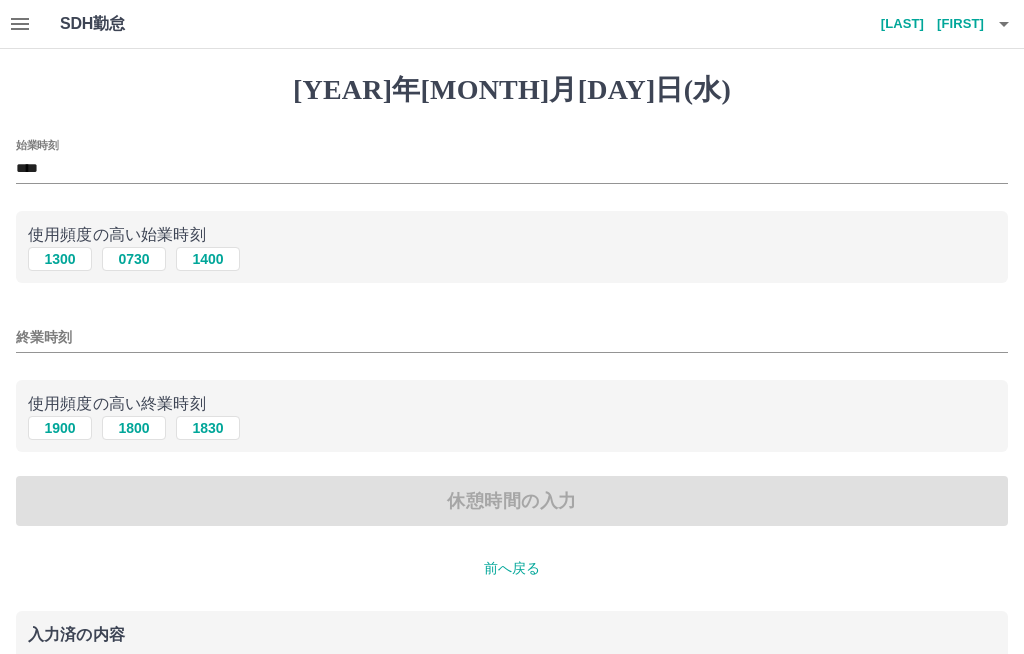 click on "1900" at bounding box center [60, 259] 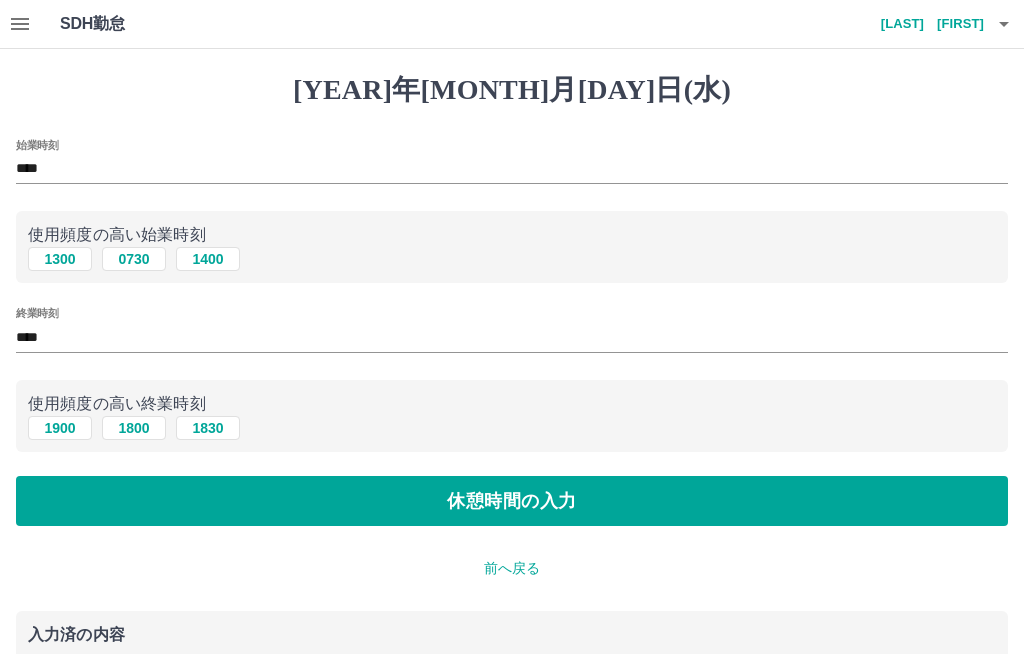 click on "休憩時間の入力" at bounding box center (512, 501) 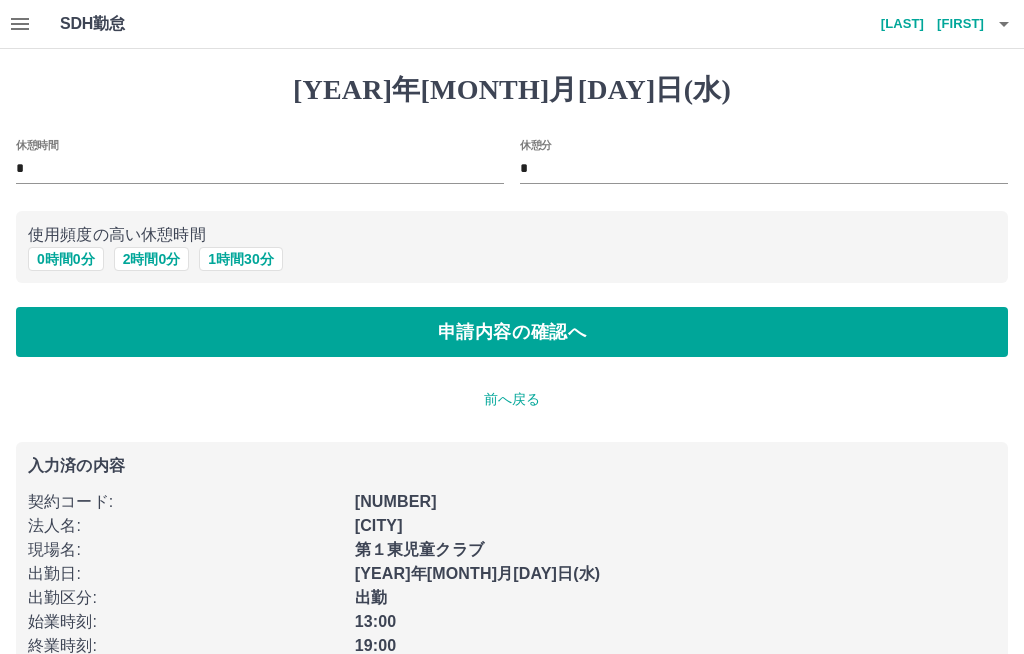 click on "申請内容の確認へ" at bounding box center (512, 332) 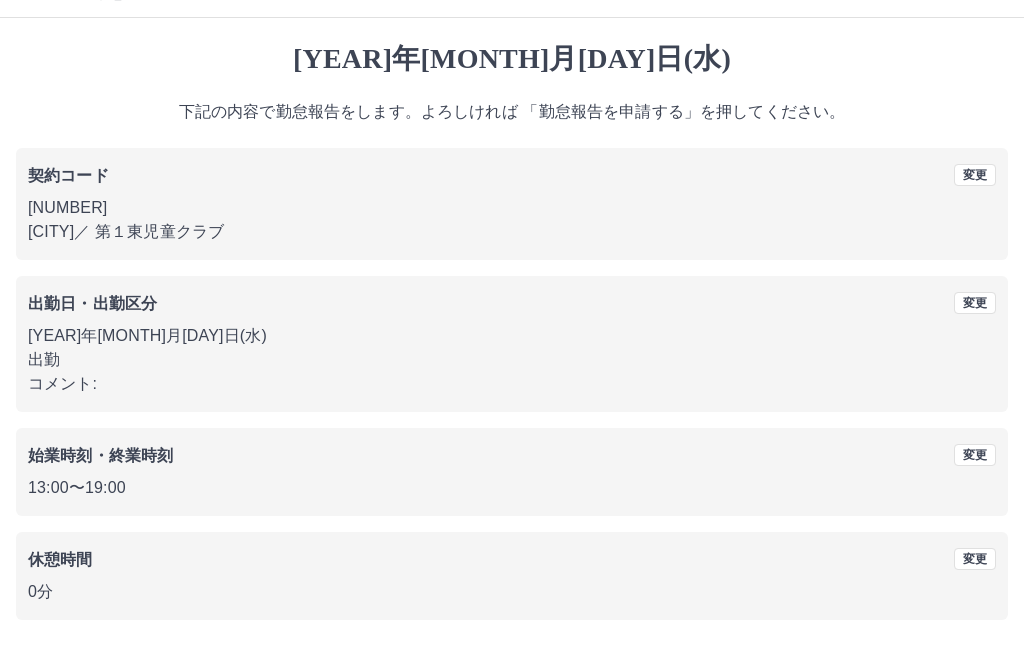 scroll, scrollTop: 25, scrollLeft: 0, axis: vertical 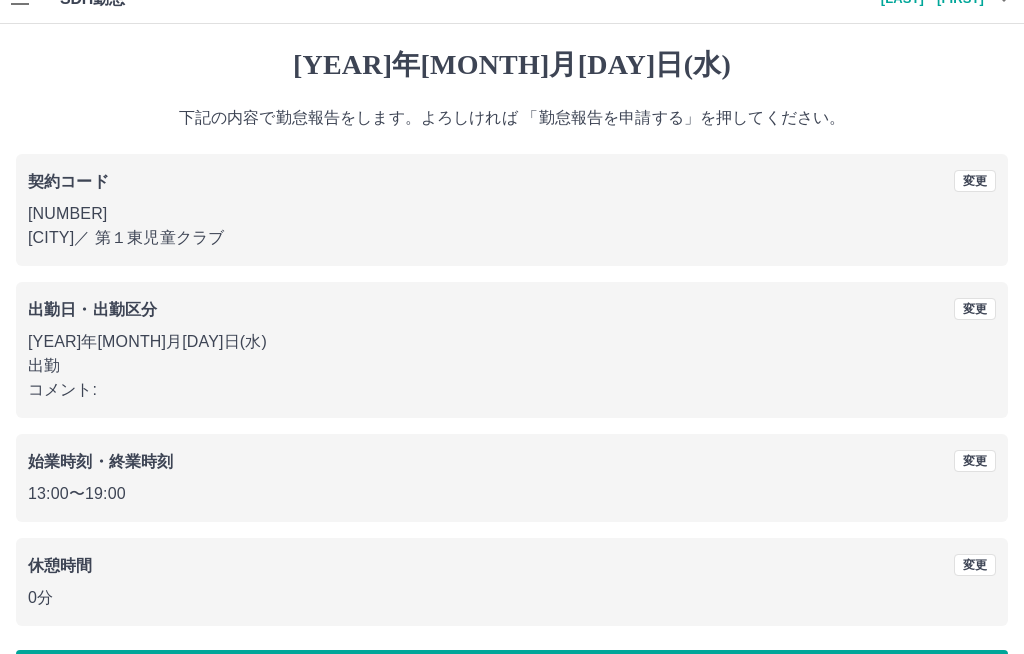 click on "勤怠報告を申請する" at bounding box center (512, 675) 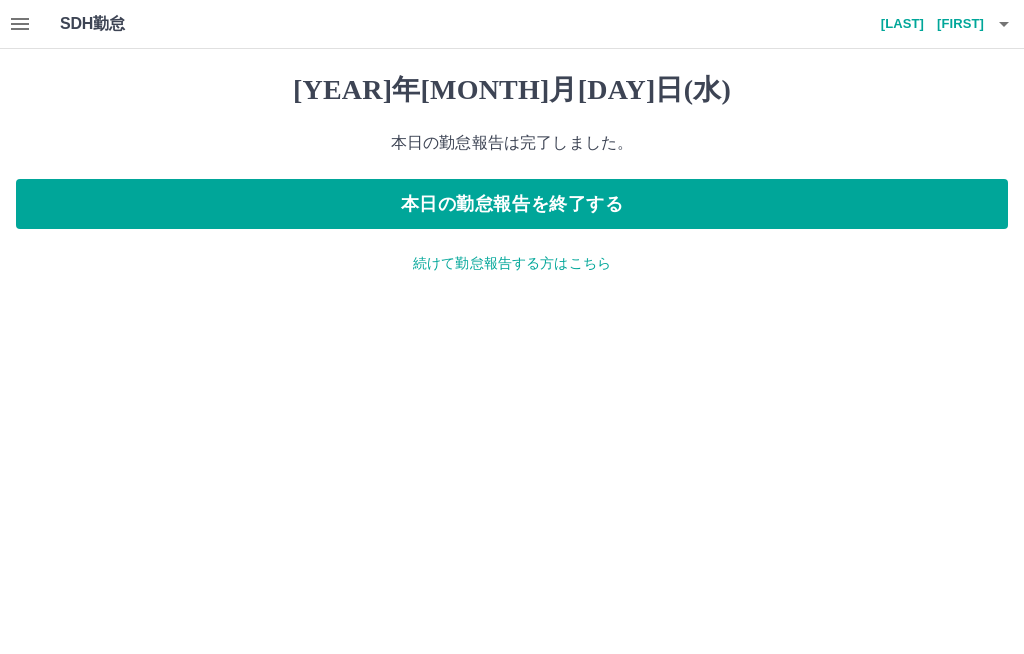 scroll, scrollTop: 0, scrollLeft: 0, axis: both 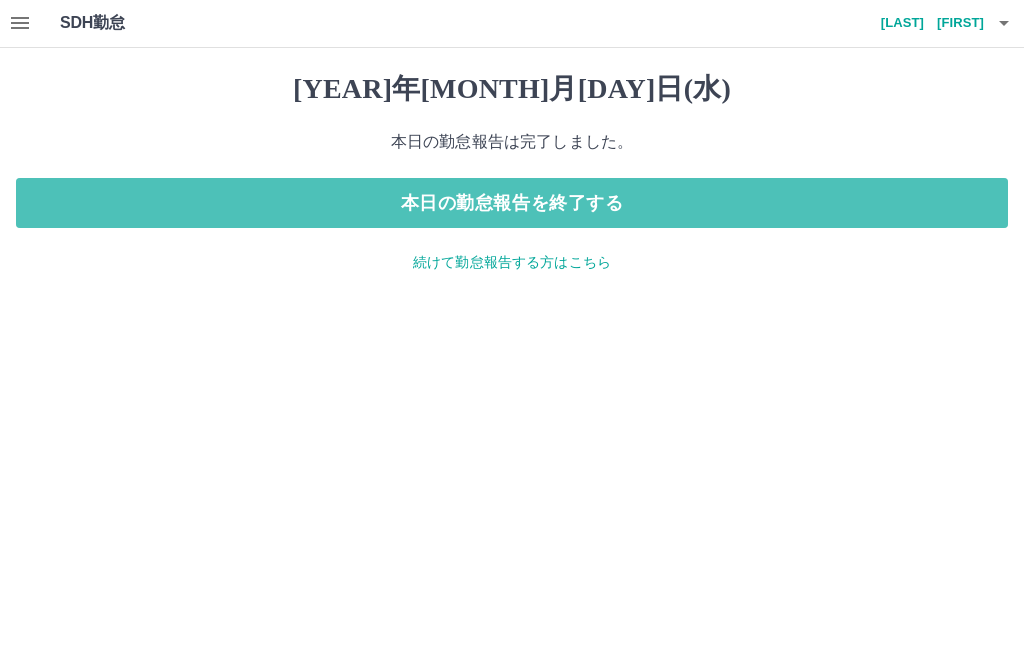 click on "本日の勤怠報告を終了する" at bounding box center (512, 204) 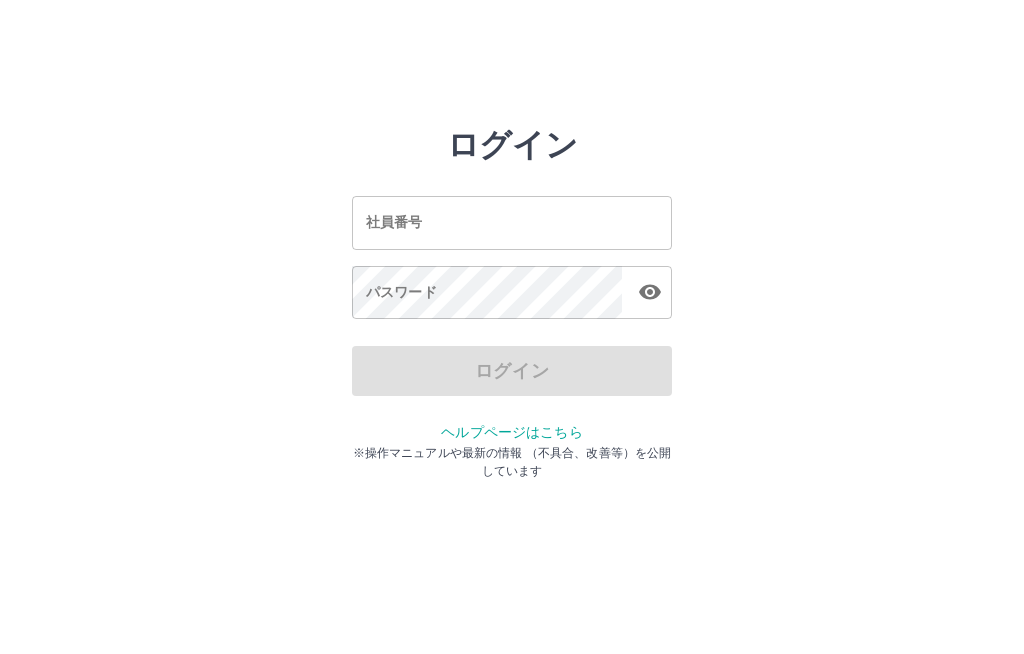 scroll, scrollTop: 0, scrollLeft: 0, axis: both 